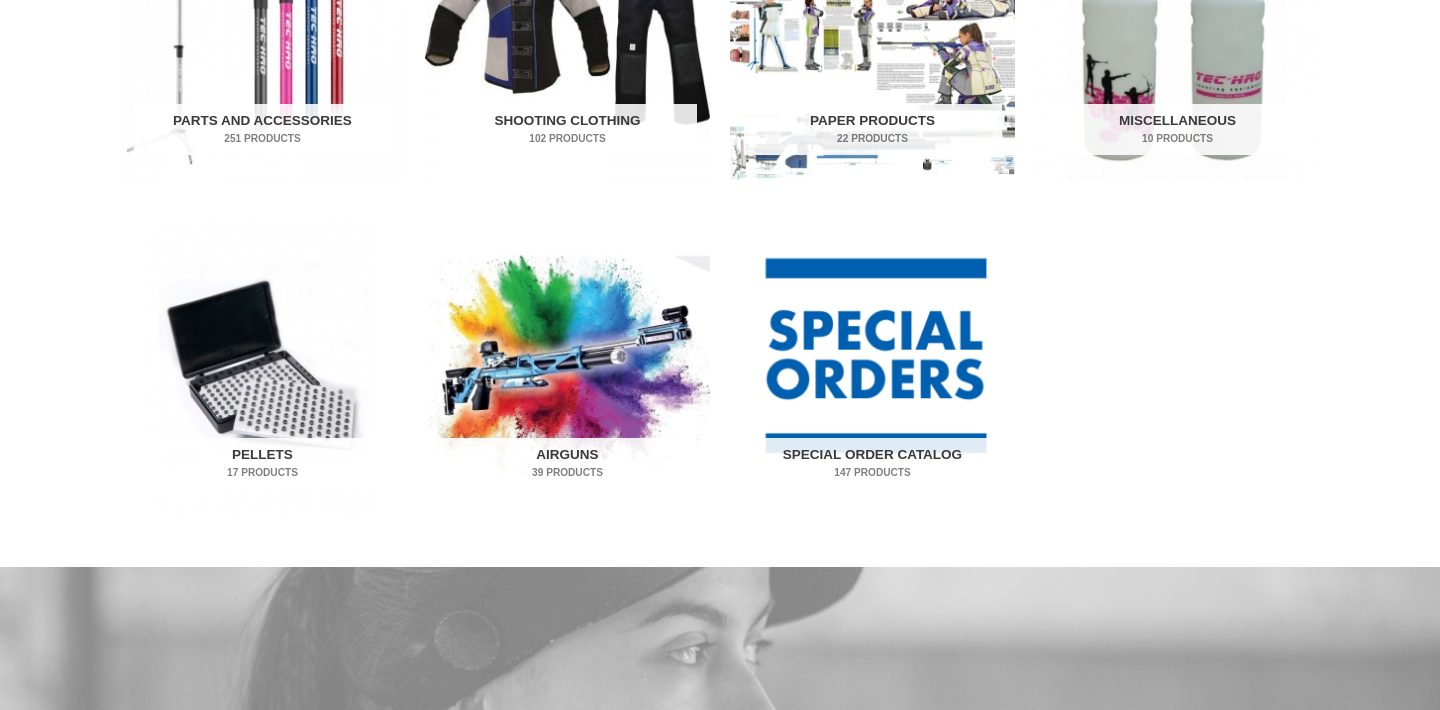 scroll, scrollTop: 1200, scrollLeft: 0, axis: vertical 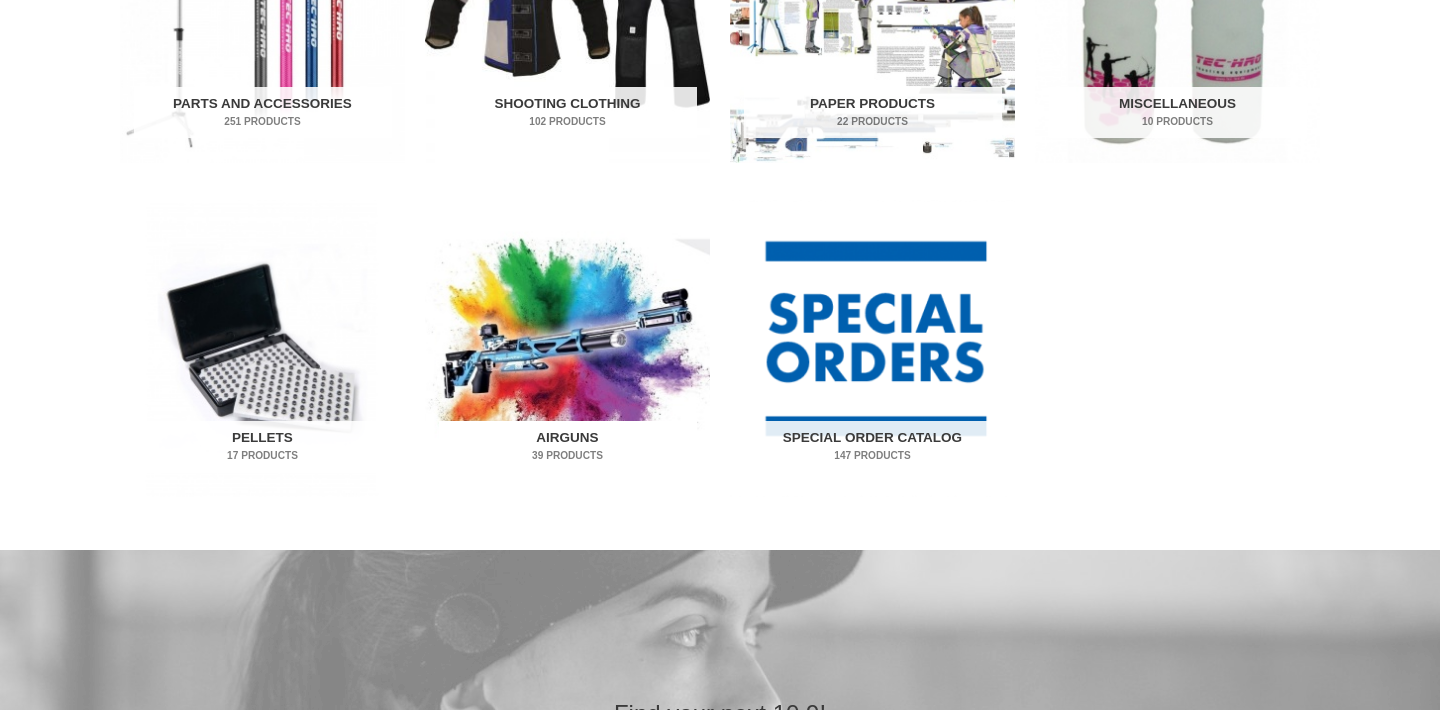 click on "Airguns 39 Products" at bounding box center [568, 447] 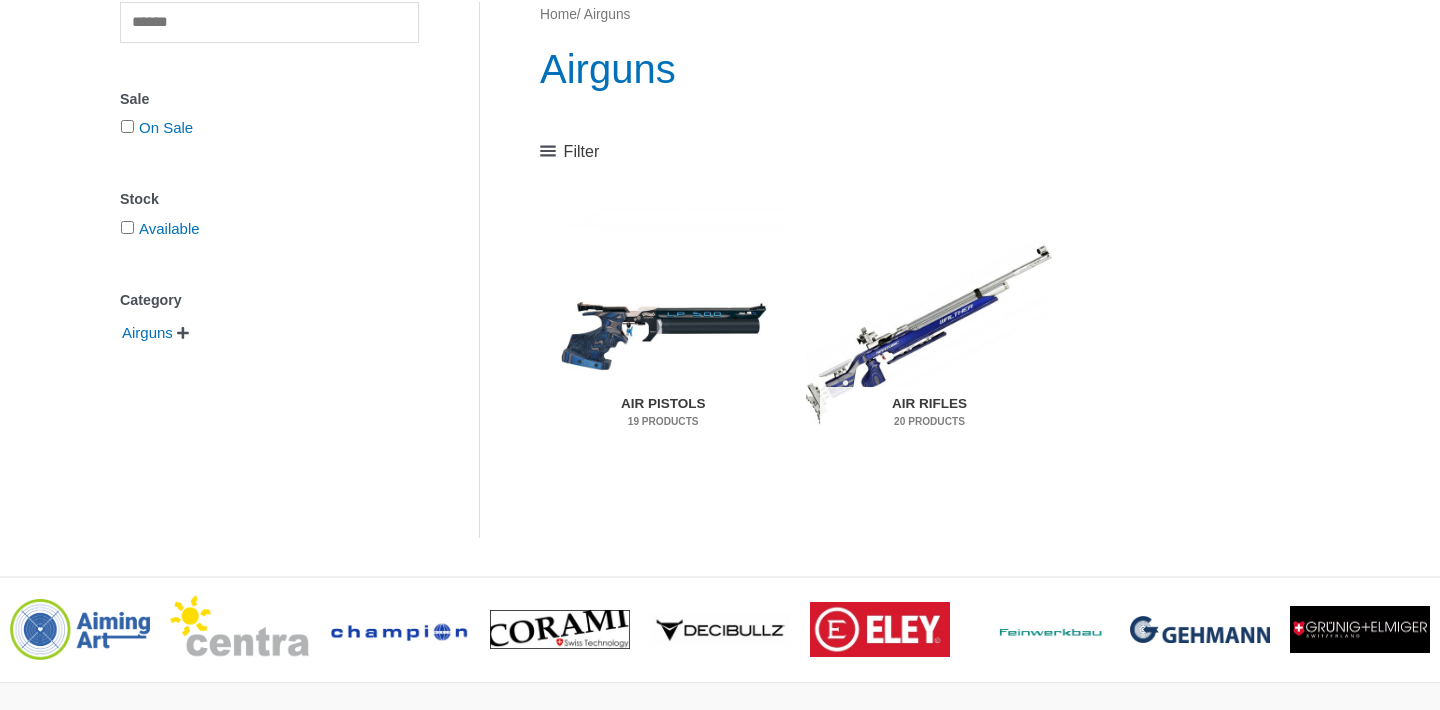 scroll, scrollTop: 218, scrollLeft: 0, axis: vertical 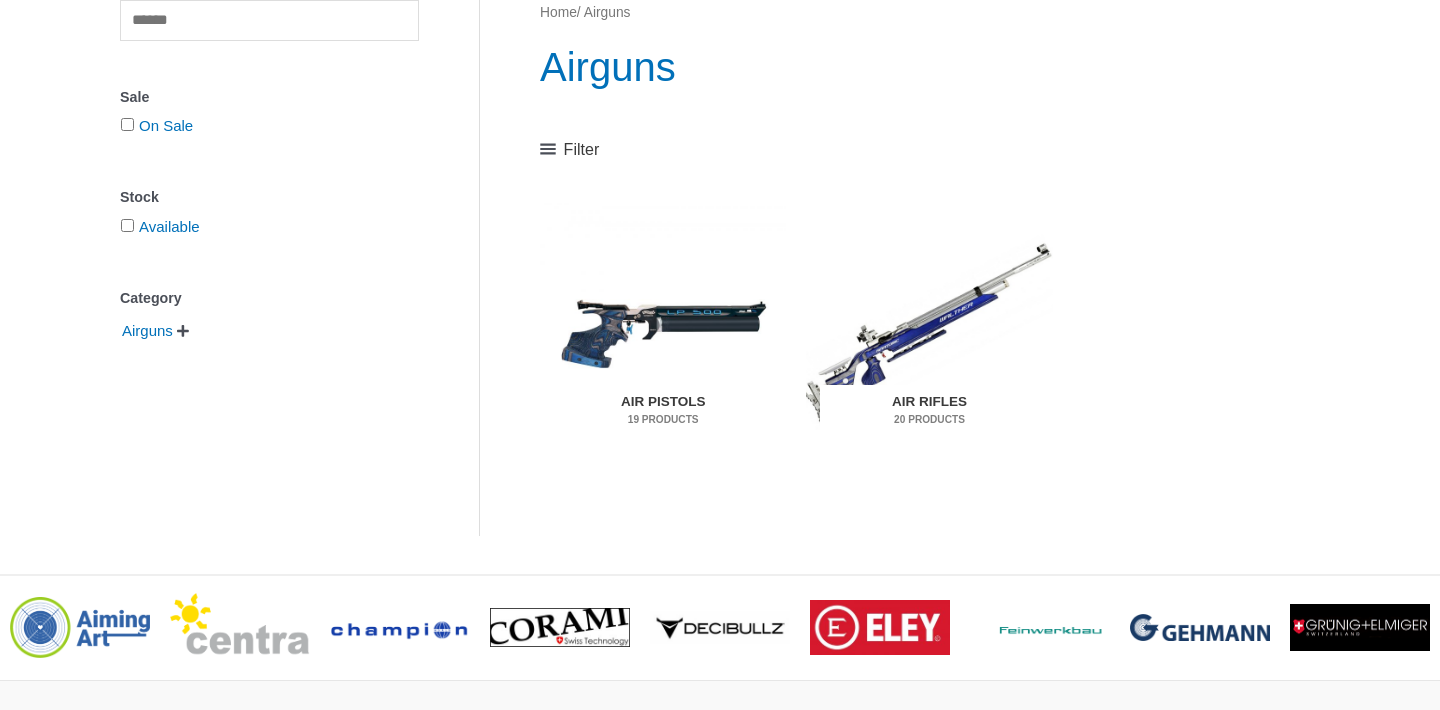 click at bounding box center [929, 332] 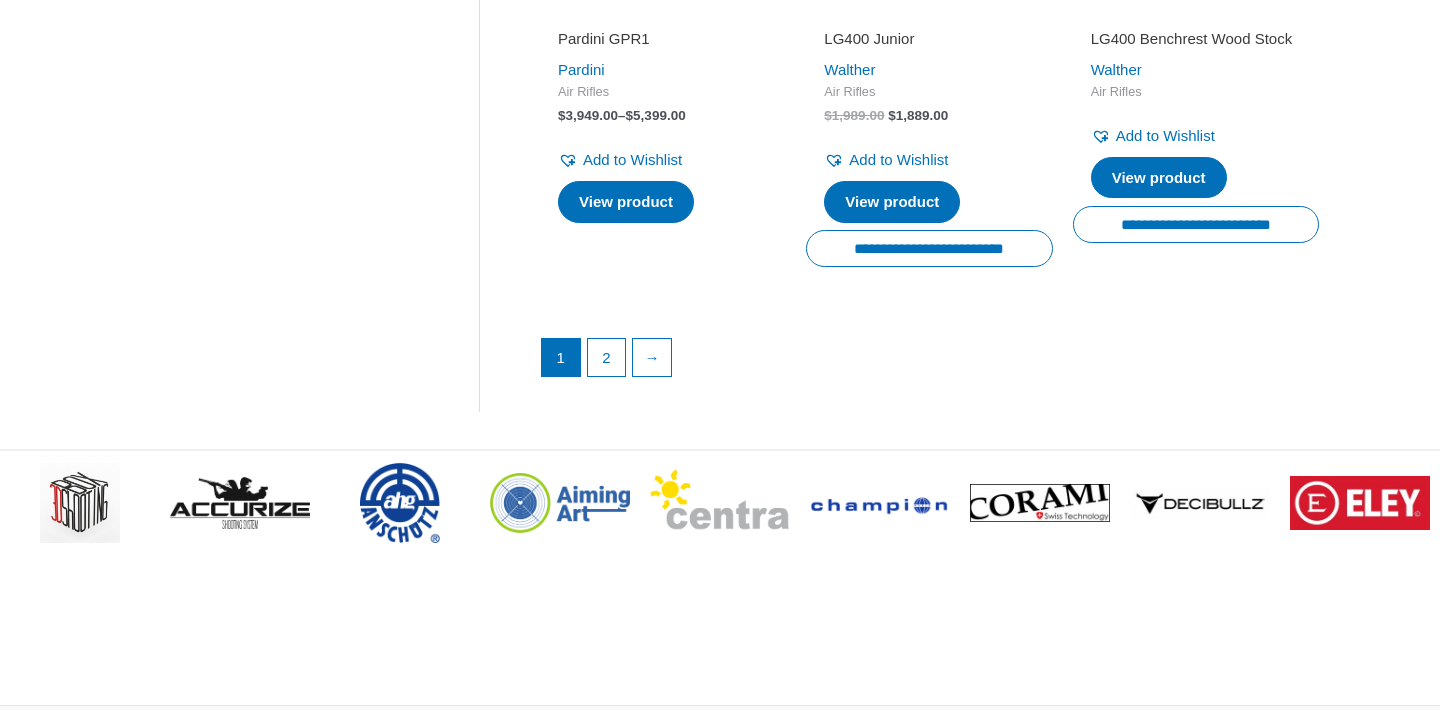 scroll, scrollTop: 3090, scrollLeft: 0, axis: vertical 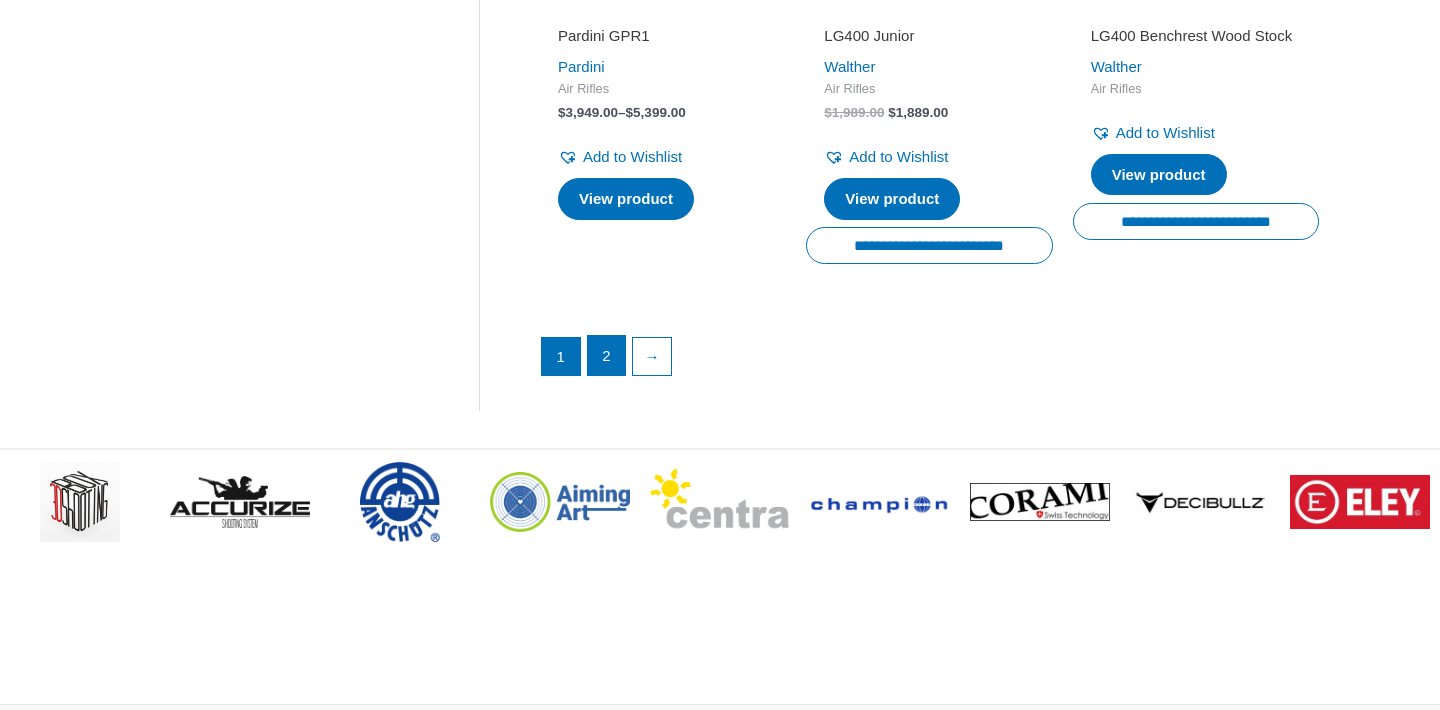 click on "2" at bounding box center [607, 356] 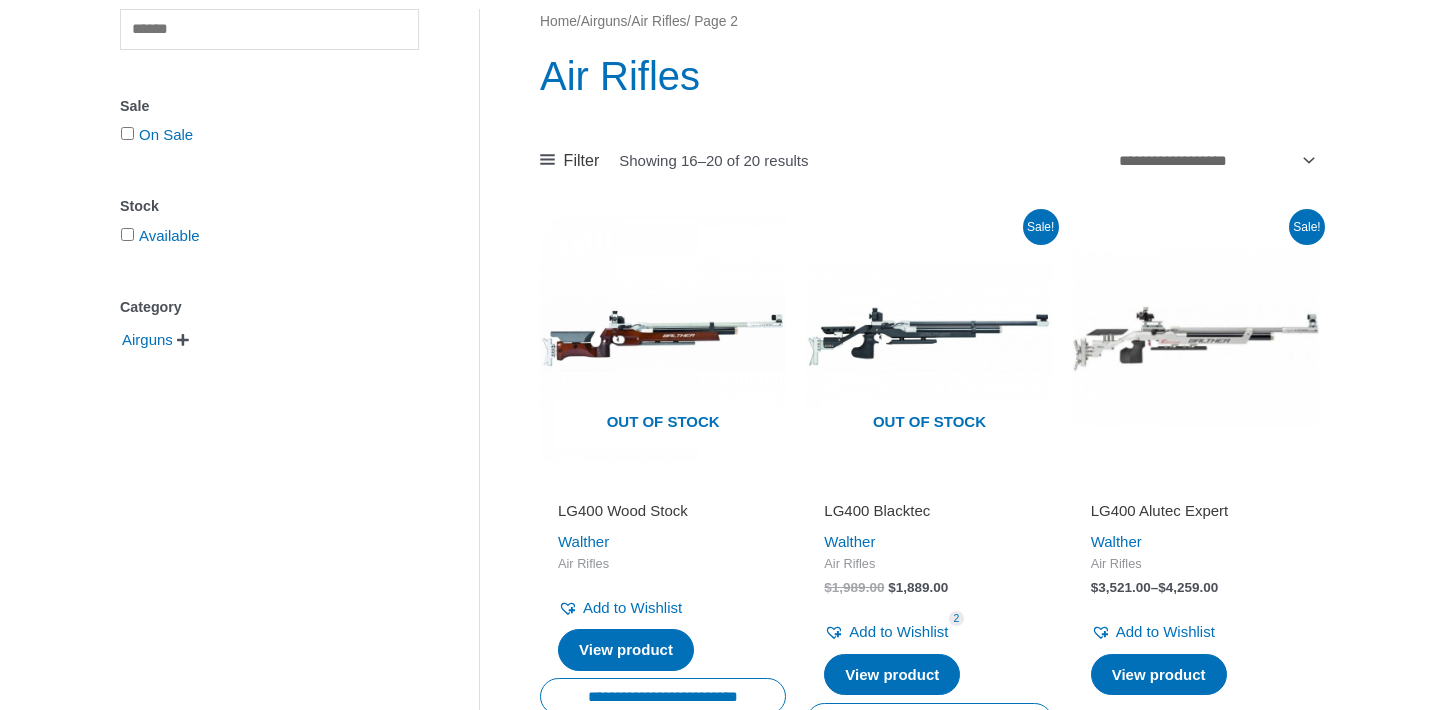 scroll, scrollTop: 258, scrollLeft: 0, axis: vertical 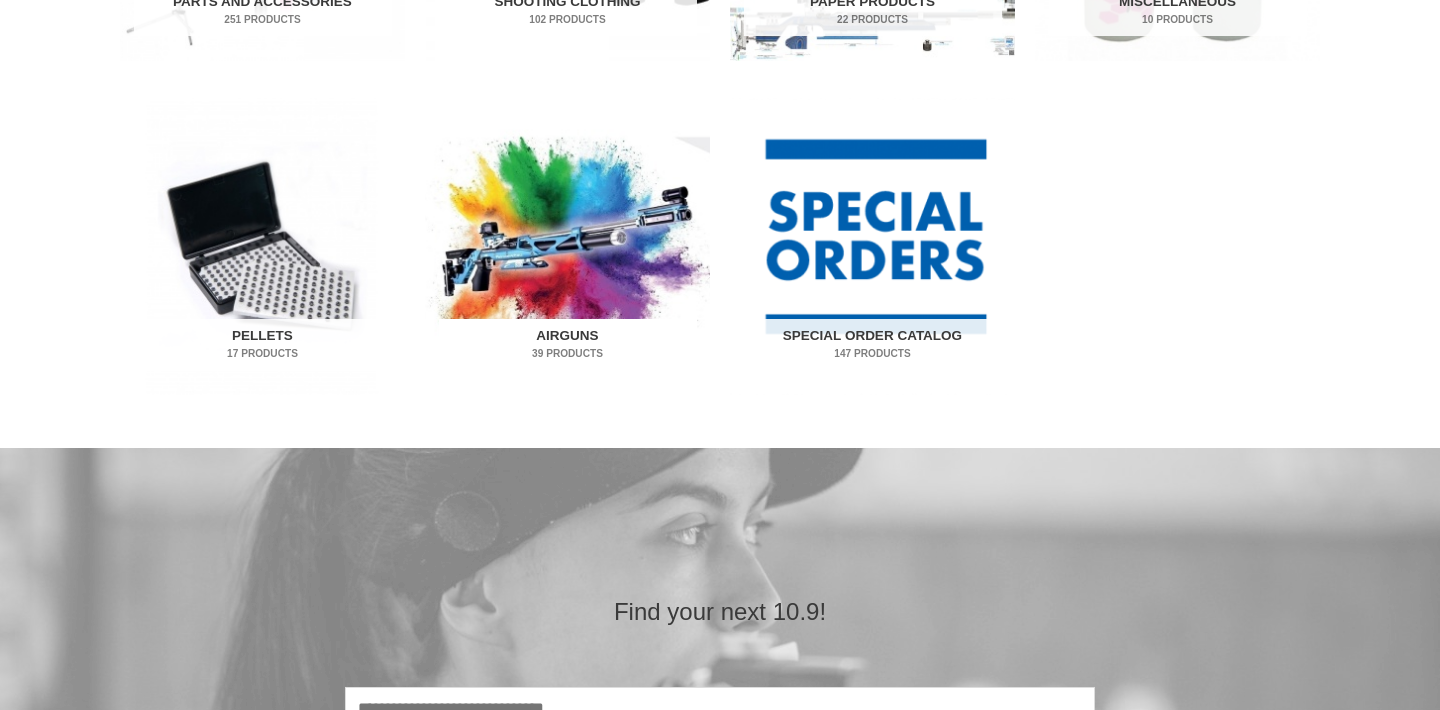 click at bounding box center (567, 246) 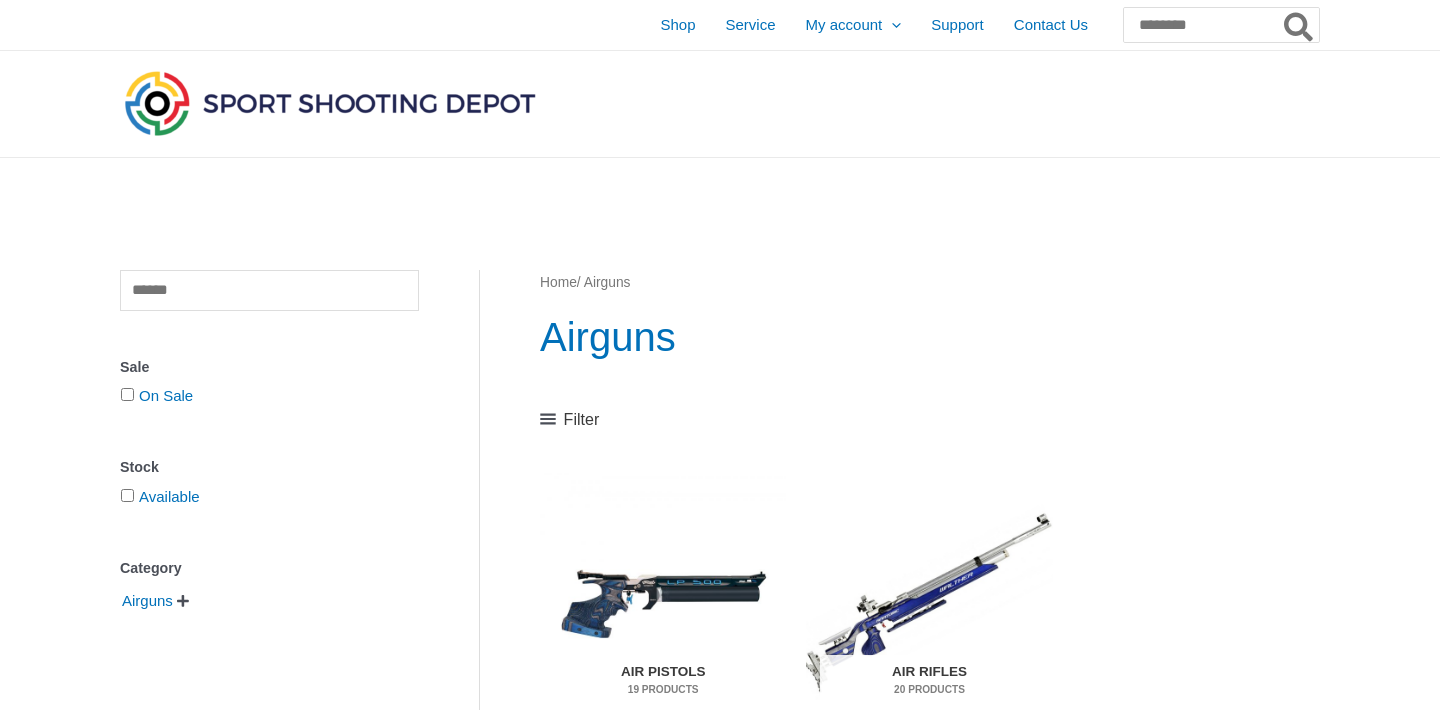 scroll, scrollTop: 0, scrollLeft: 0, axis: both 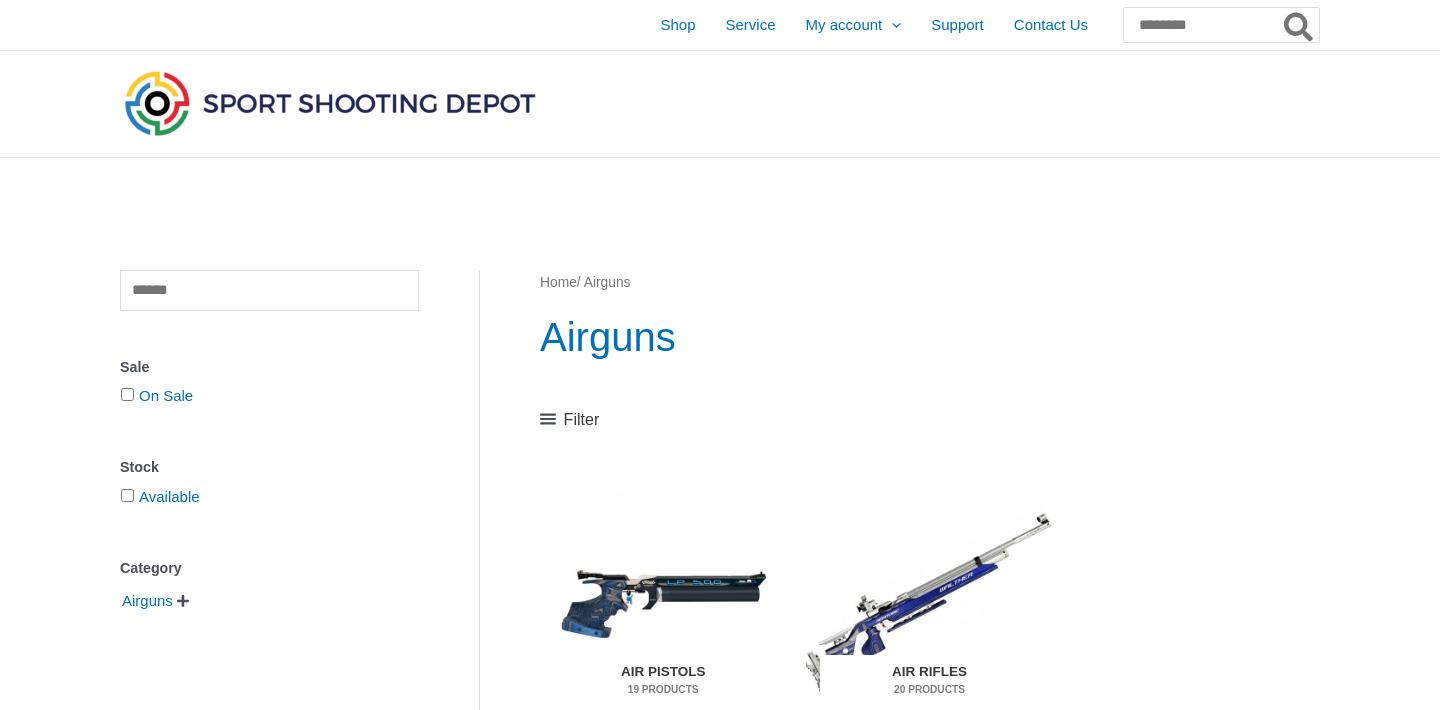 click at bounding box center [929, 602] 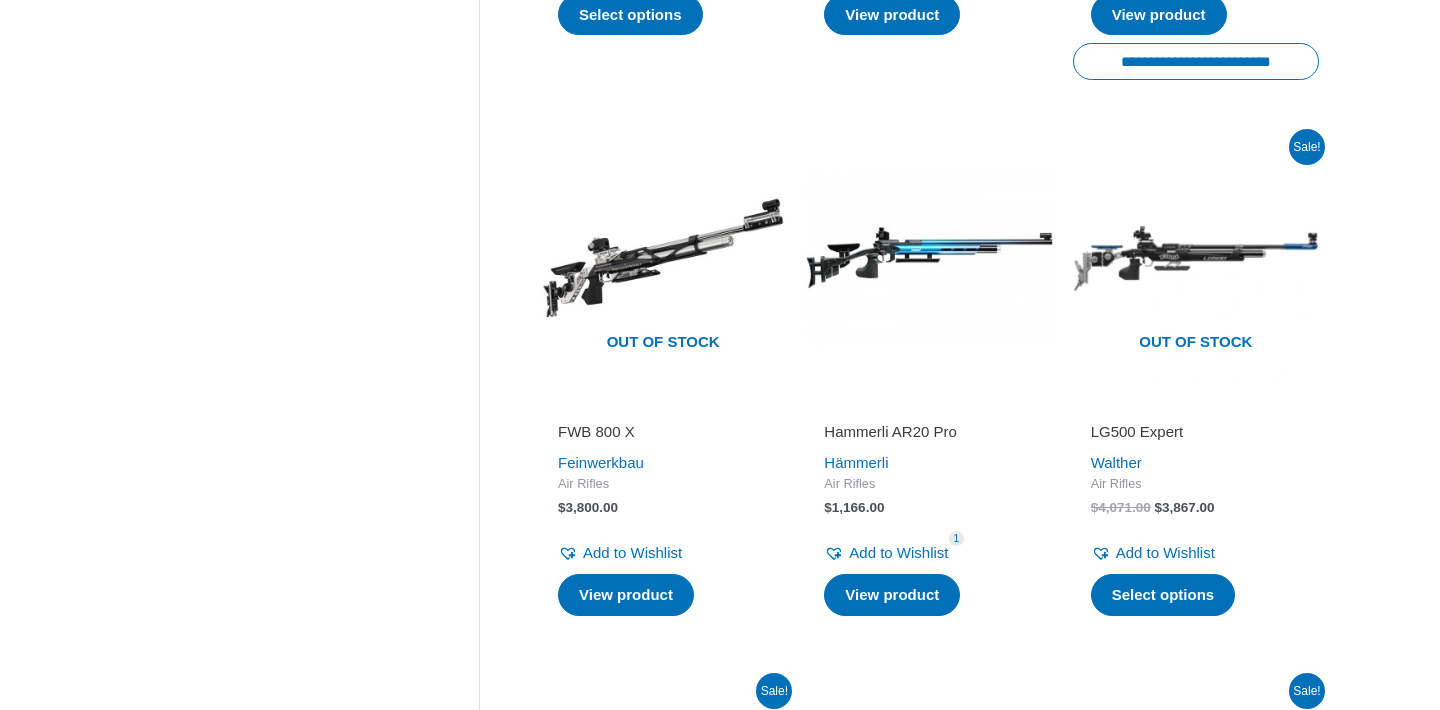 scroll, scrollTop: 982, scrollLeft: 0, axis: vertical 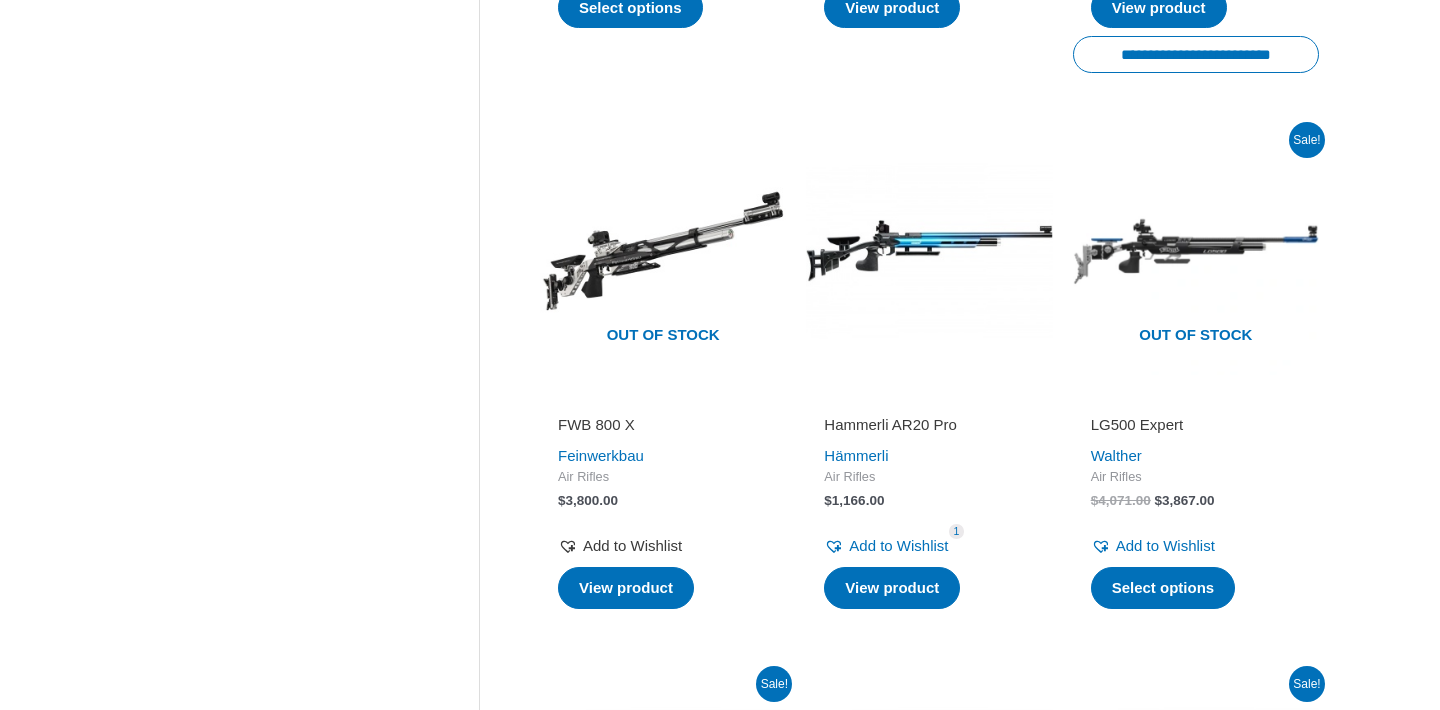 click on "Add to Wishlist" at bounding box center (632, 545) 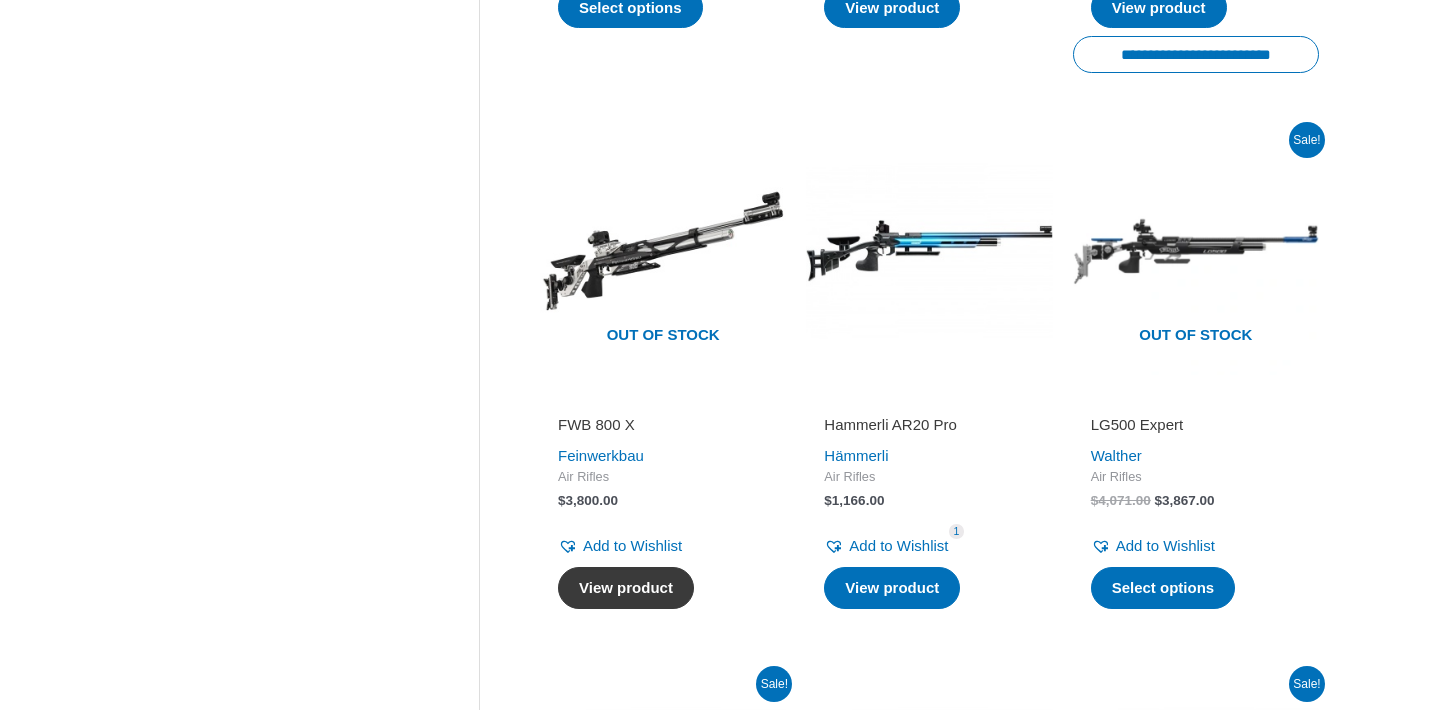 click on "View product" at bounding box center [626, 588] 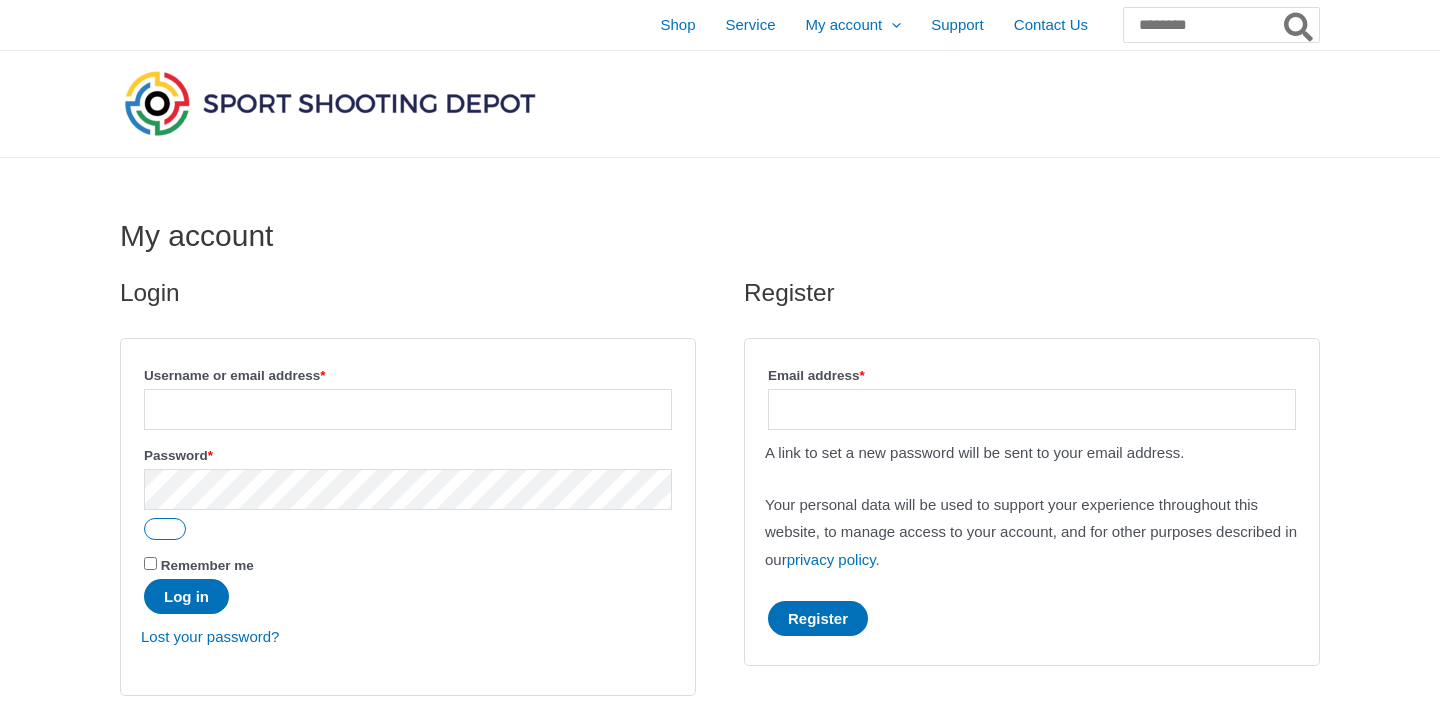 scroll, scrollTop: 0, scrollLeft: 0, axis: both 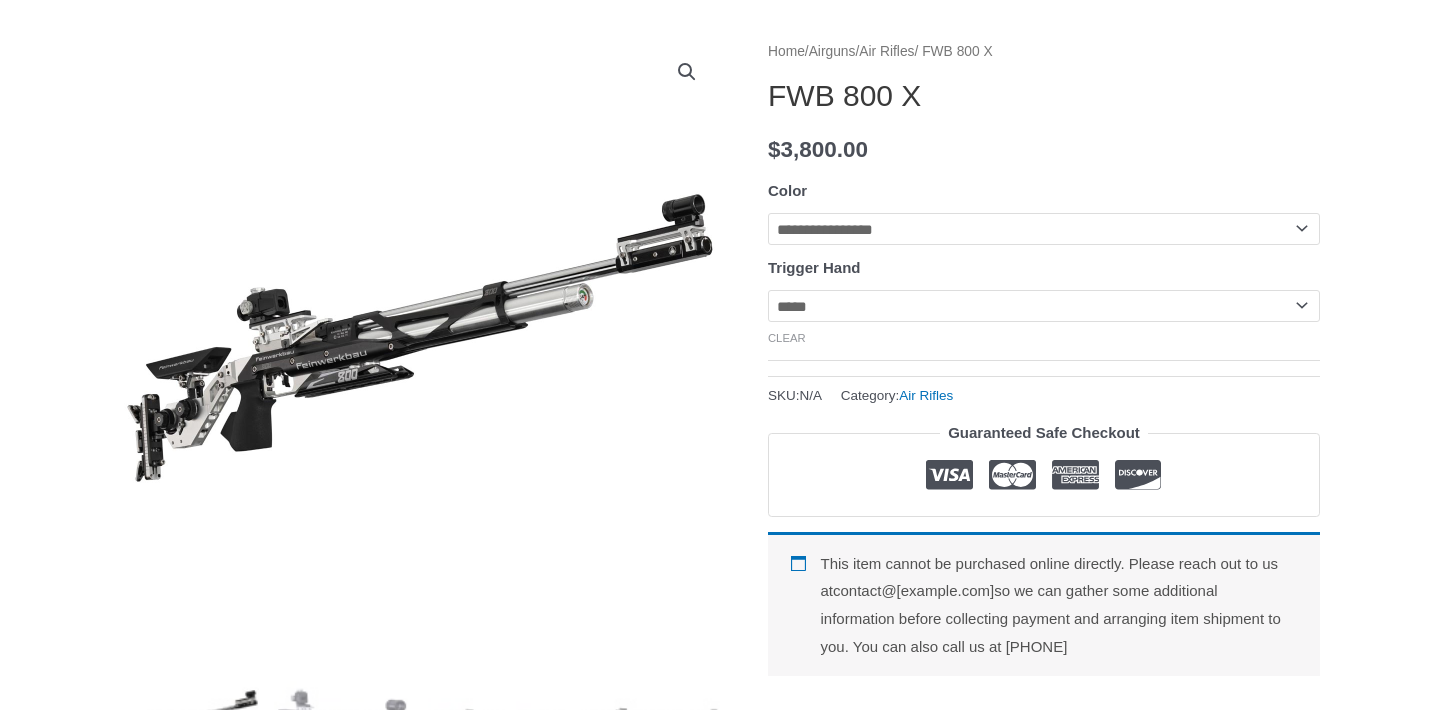 click on "**********" 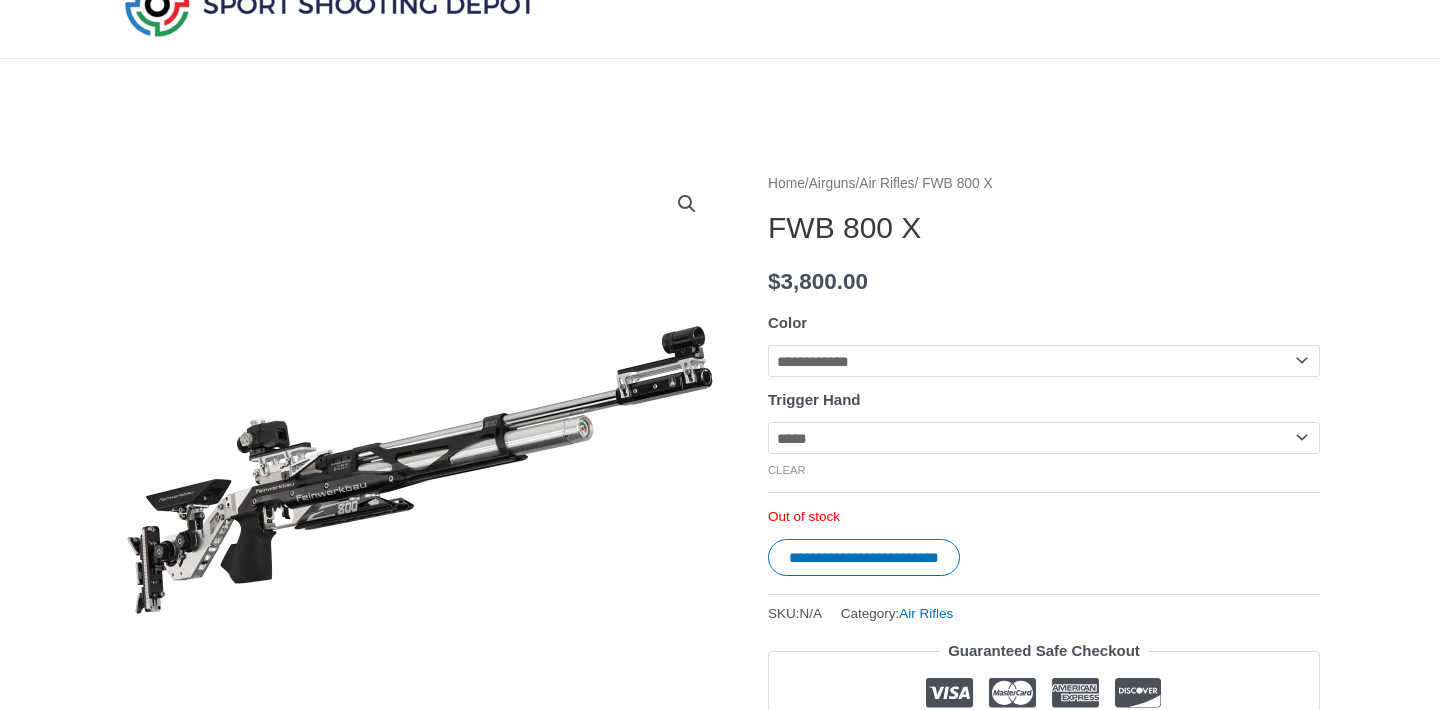 scroll, scrollTop: 94, scrollLeft: 0, axis: vertical 